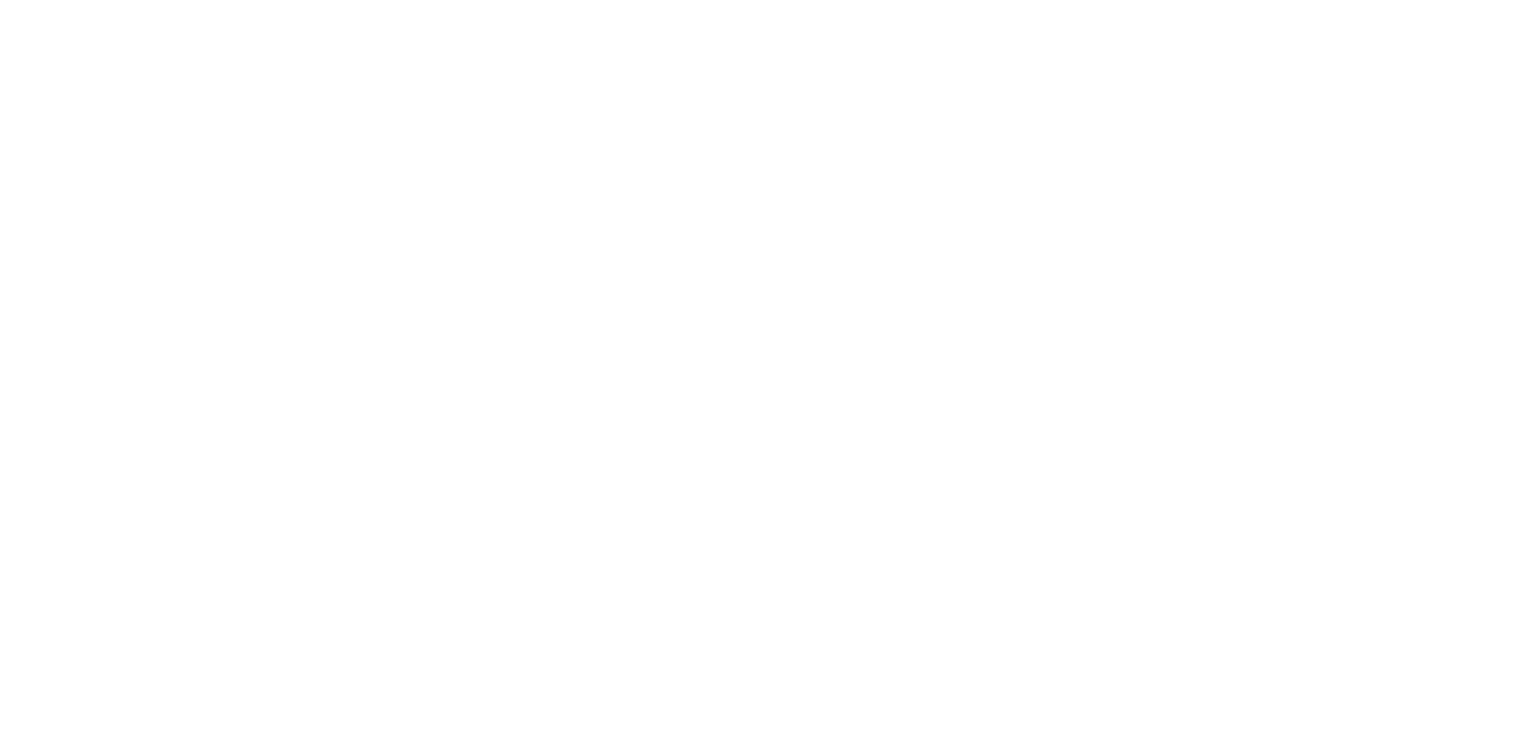 scroll, scrollTop: 0, scrollLeft: 0, axis: both 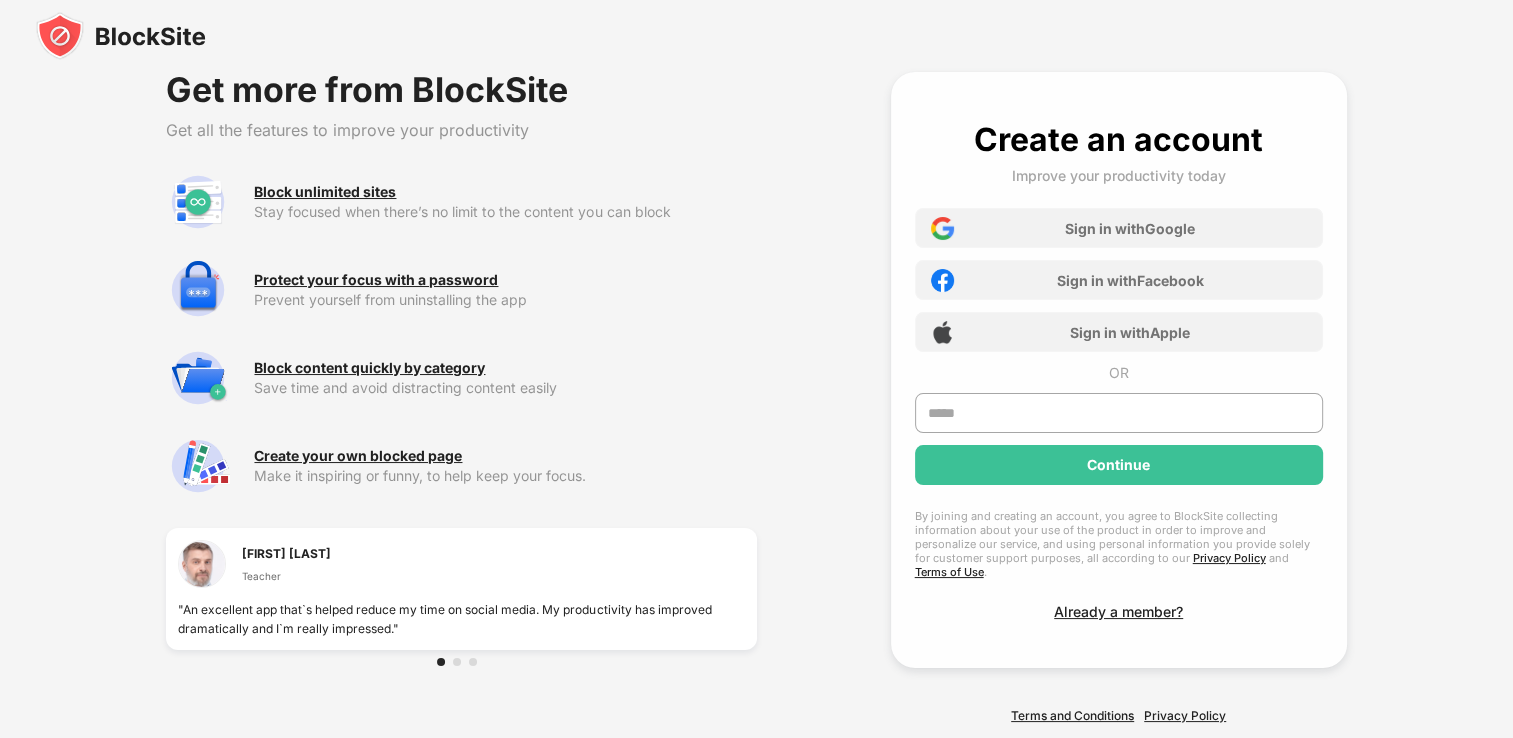 click at bounding box center (121, 36) 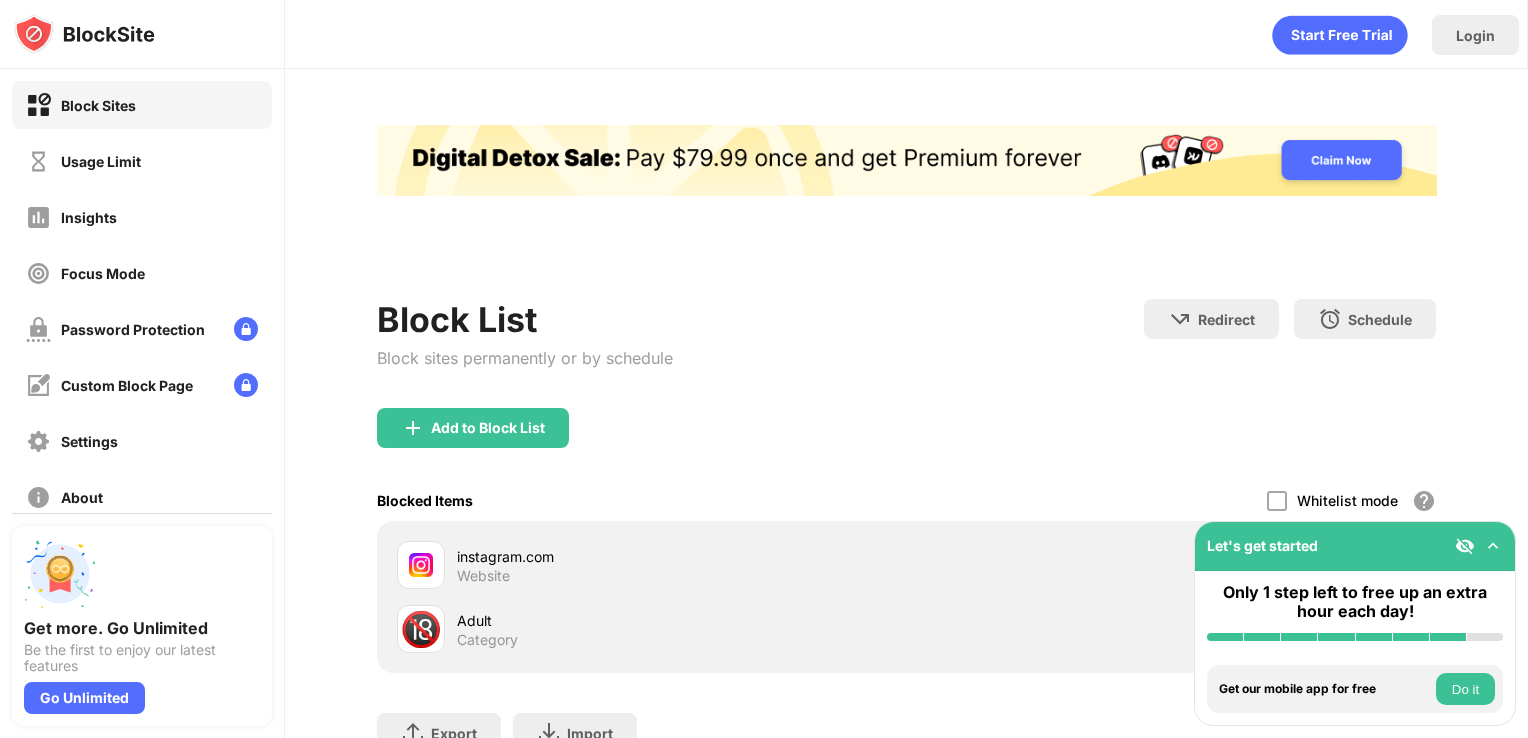 scroll, scrollTop: 0, scrollLeft: 0, axis: both 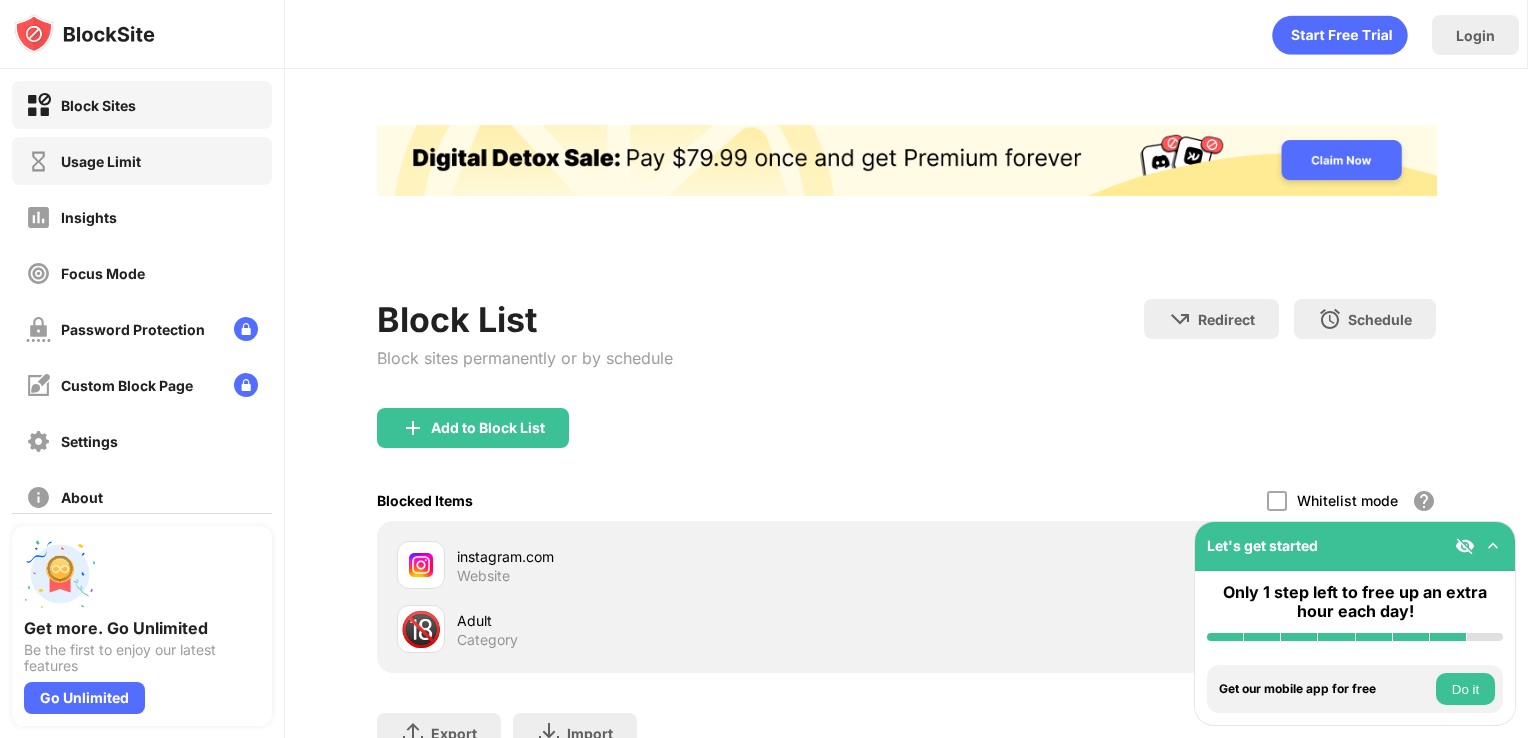 click on "Usage Limit" at bounding box center (101, 161) 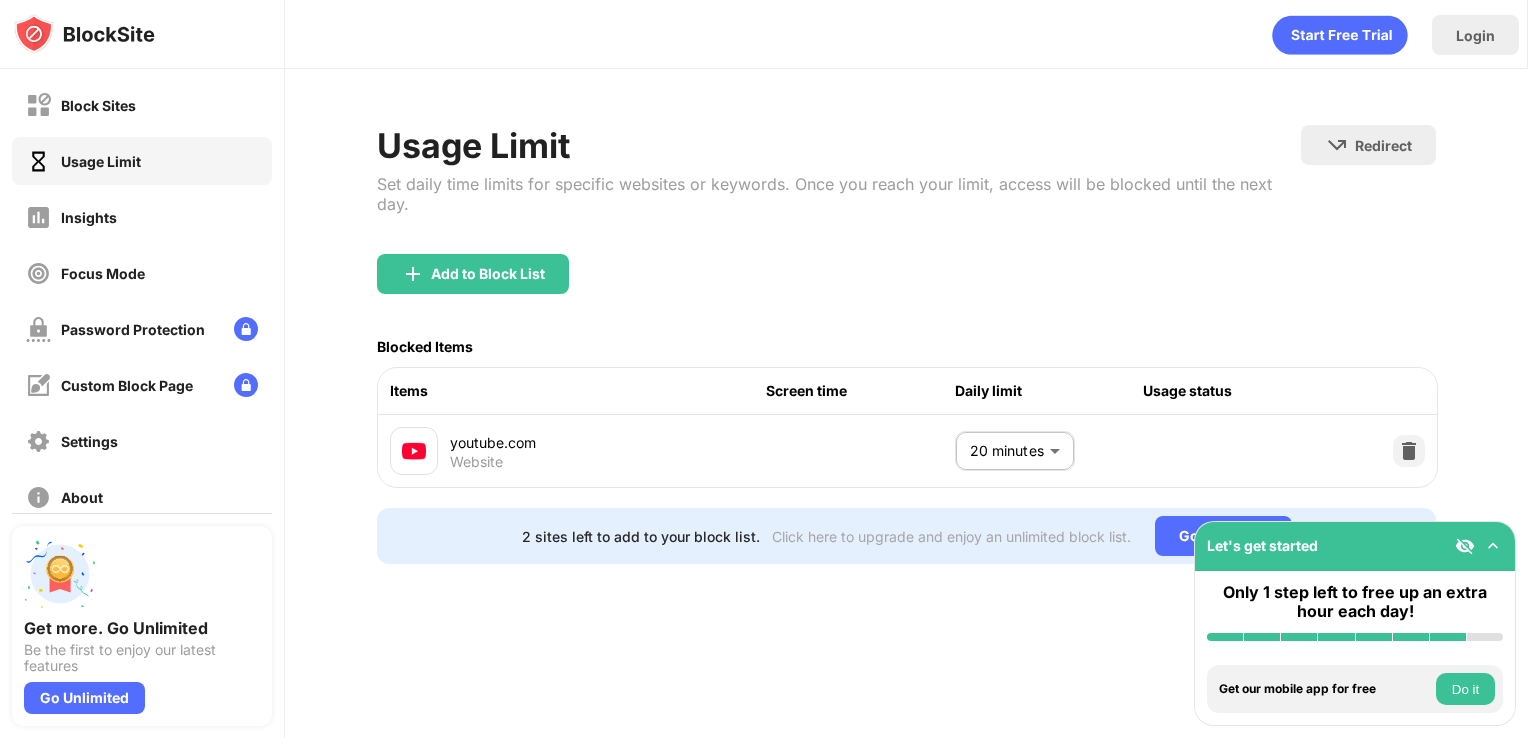 click on "Block Sites Usage Limit Insights Focus Mode Password Protection Custom Block Page Settings About Blocking Sync with other devices Disabled Get more. Go Unlimited Be the first to enjoy our latest features Go Unlimited Let's get started Only 1 step left to free up an extra hour each day! Install BlockSite Enable blocking by category Add at least 1 website to your blocklist Get personalized productivity suggestions Pin BlockSite to your taskbar Check your productivity insights Try visiting a site from your blocking list Get our mobile app for free Do it Login Usage Limit Set daily time limits for specific websites or keywords. Once you reach your limit, access will be blocked until the next day. Redirect Choose a site to be redirected to when blocking is active Add to Block List Blocked Items Items Screen time Daily limit Usage status youtube.com Website 20 minutes ** ​ 2 sites left to add to your block list. Click here to upgrade and enjoy an unlimited block list. Go Unlimited" at bounding box center (764, 369) 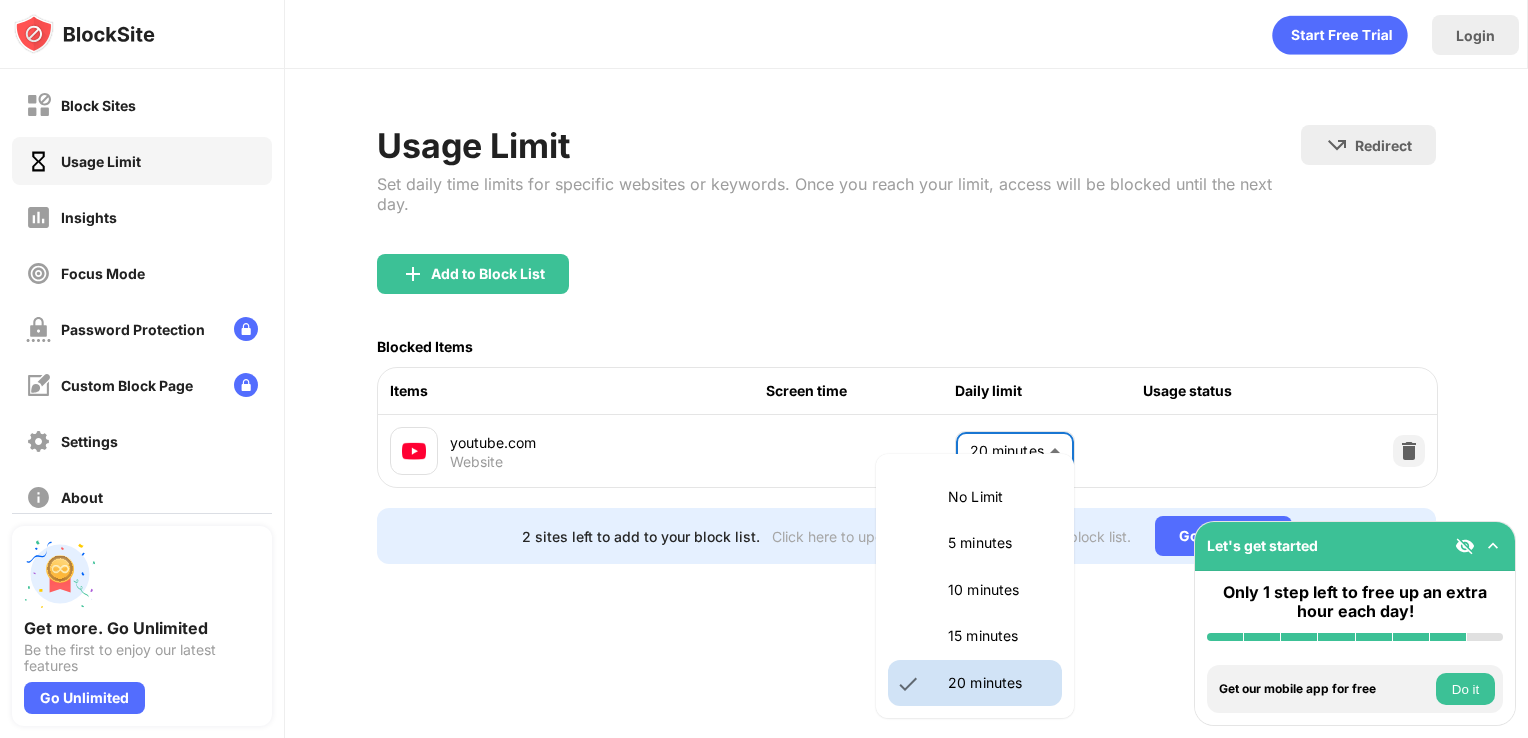 click on "15 minutes" at bounding box center (999, 636) 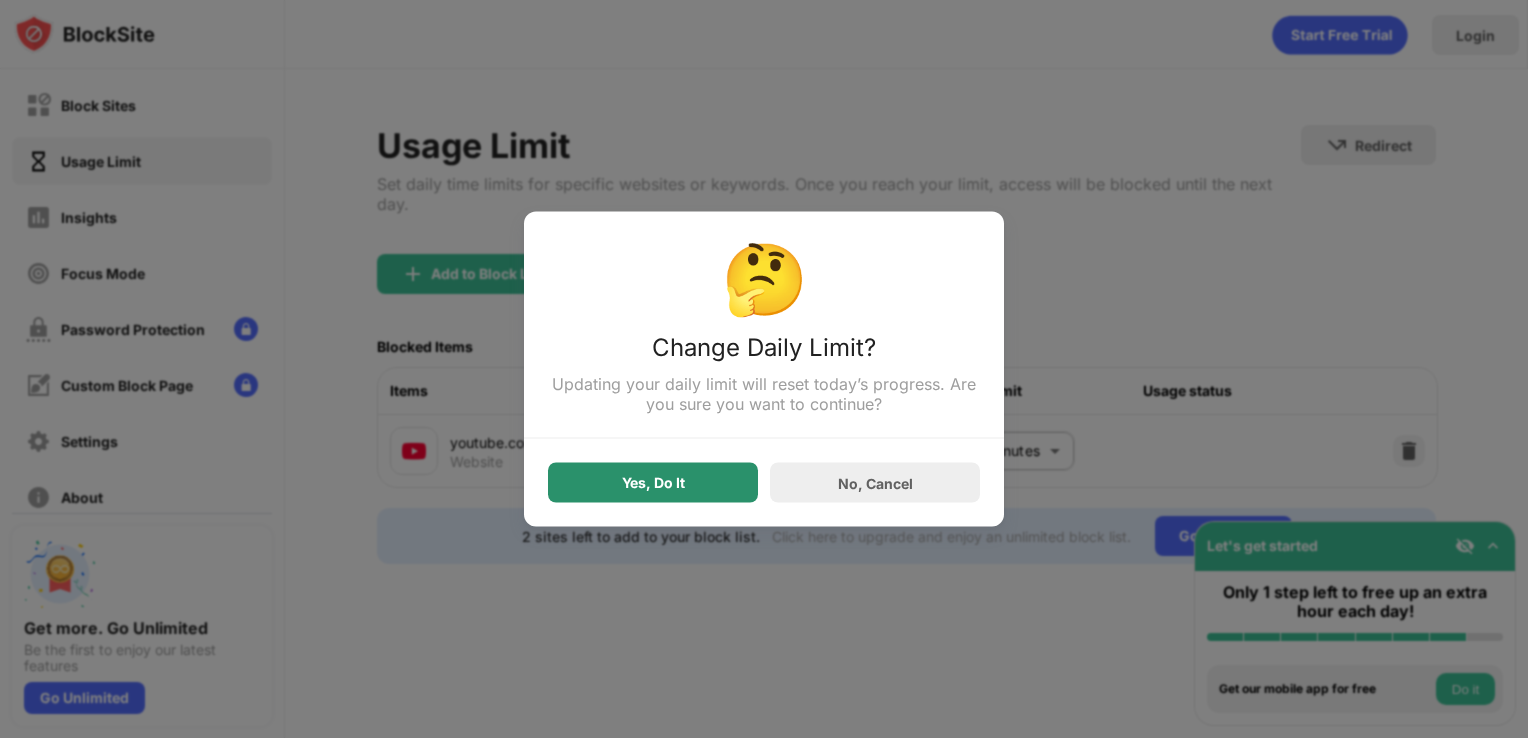 click on "Yes, Do It" at bounding box center [653, 483] 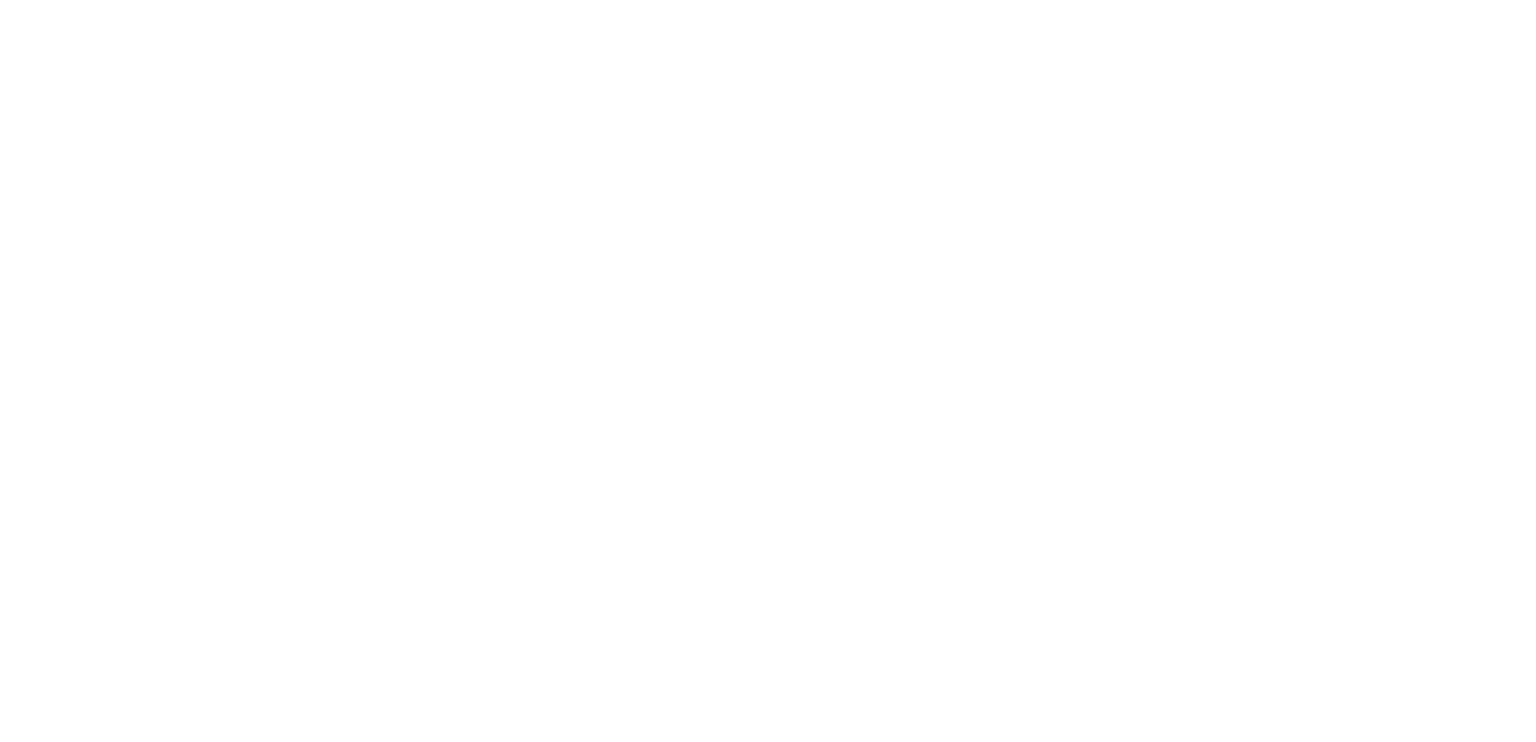 scroll, scrollTop: 0, scrollLeft: 0, axis: both 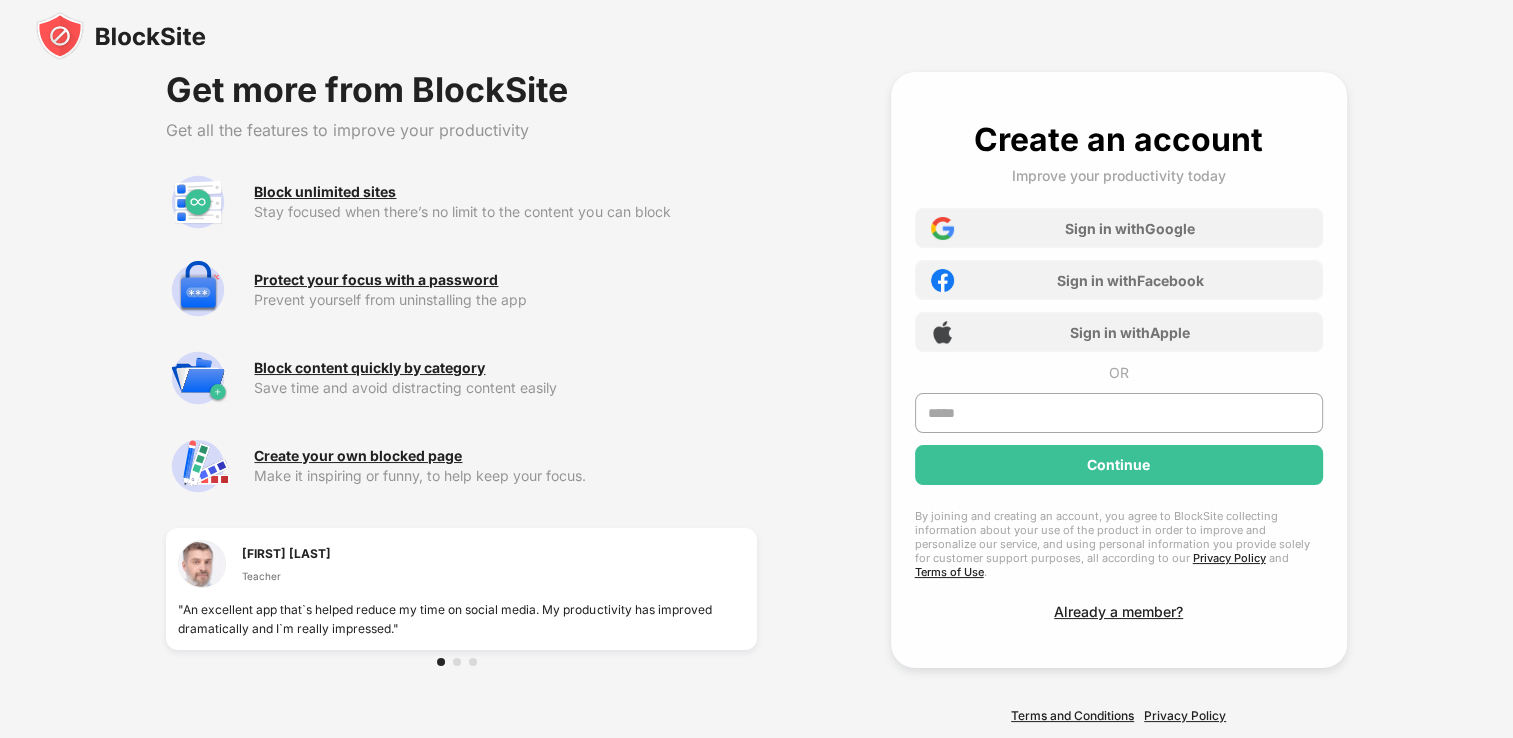 click at bounding box center [121, 36] 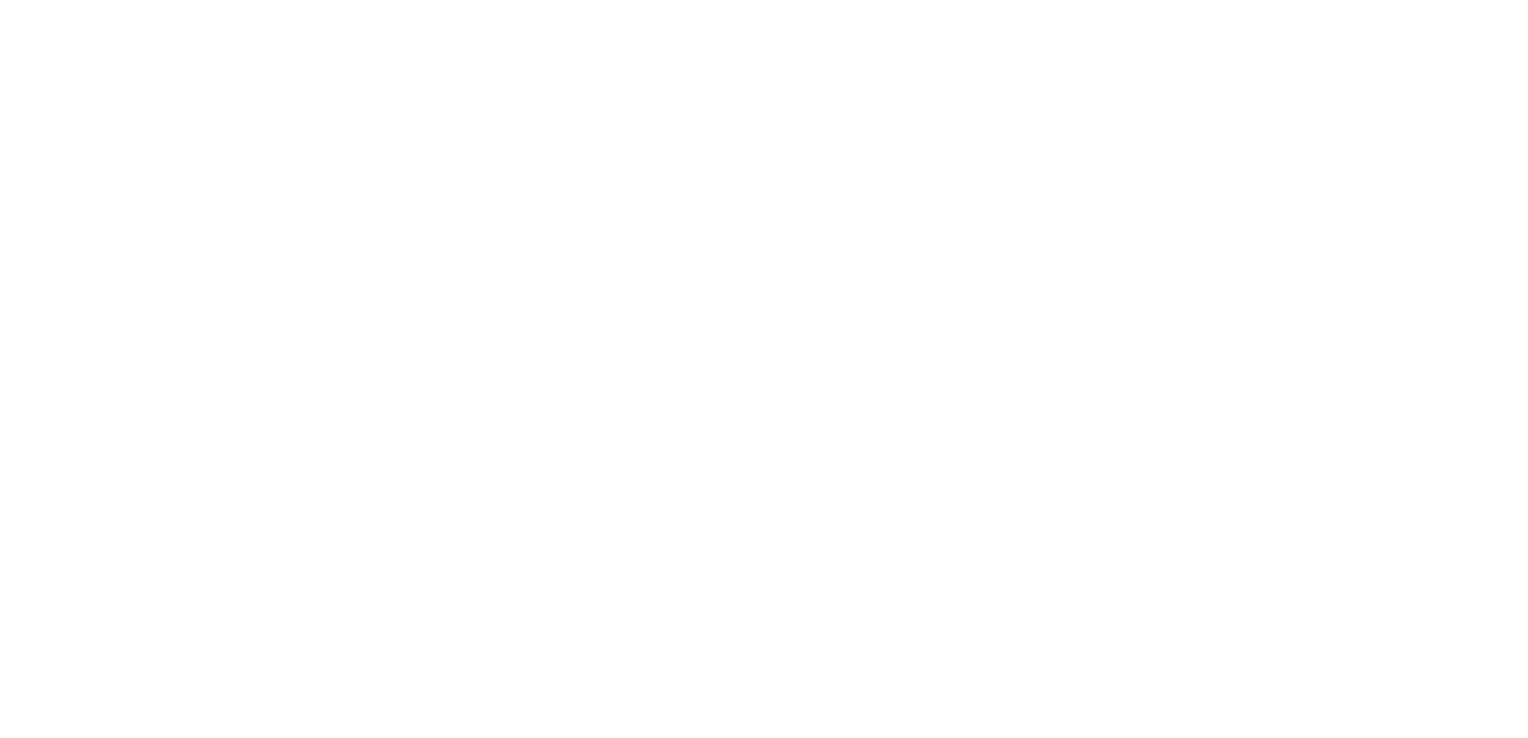 click at bounding box center [764, 0] 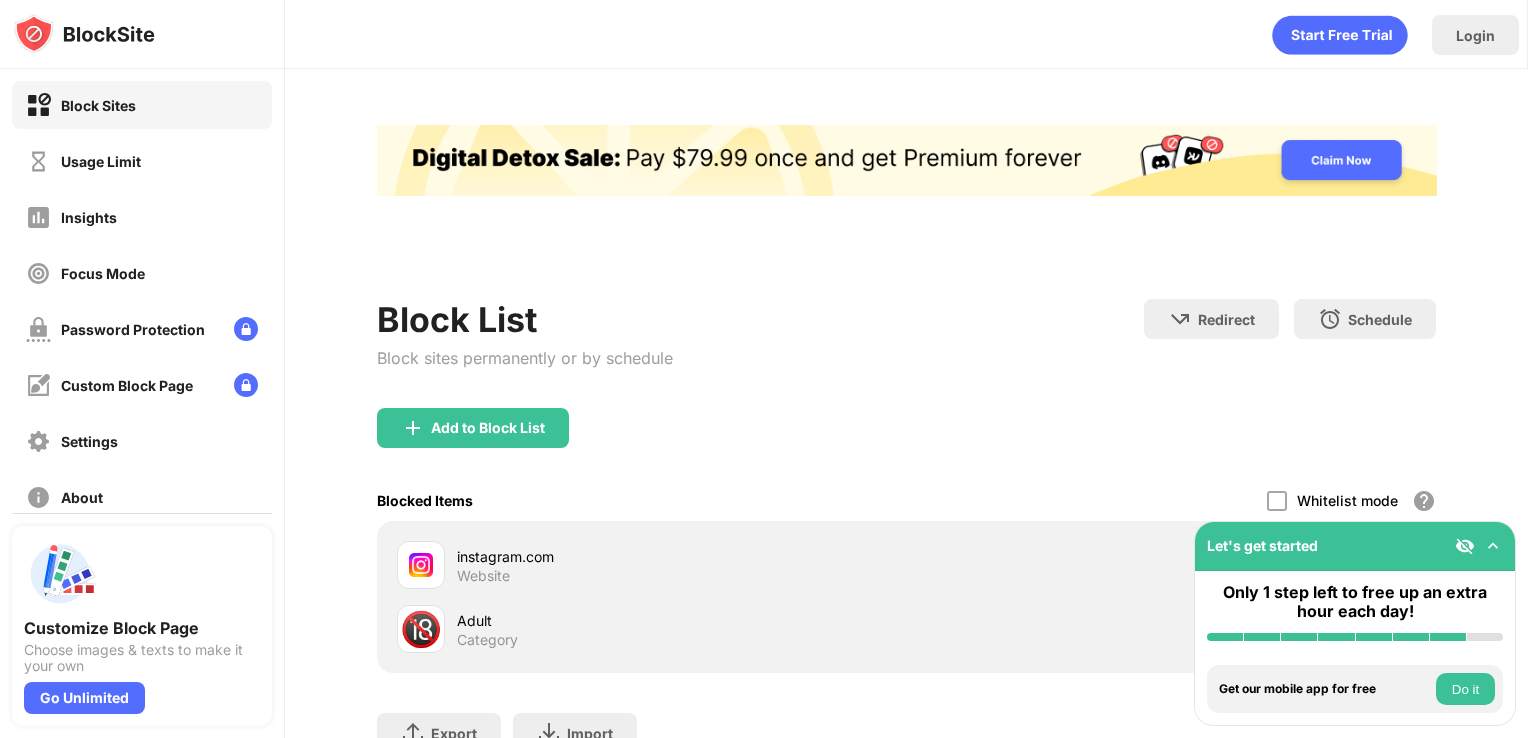 scroll, scrollTop: 0, scrollLeft: 0, axis: both 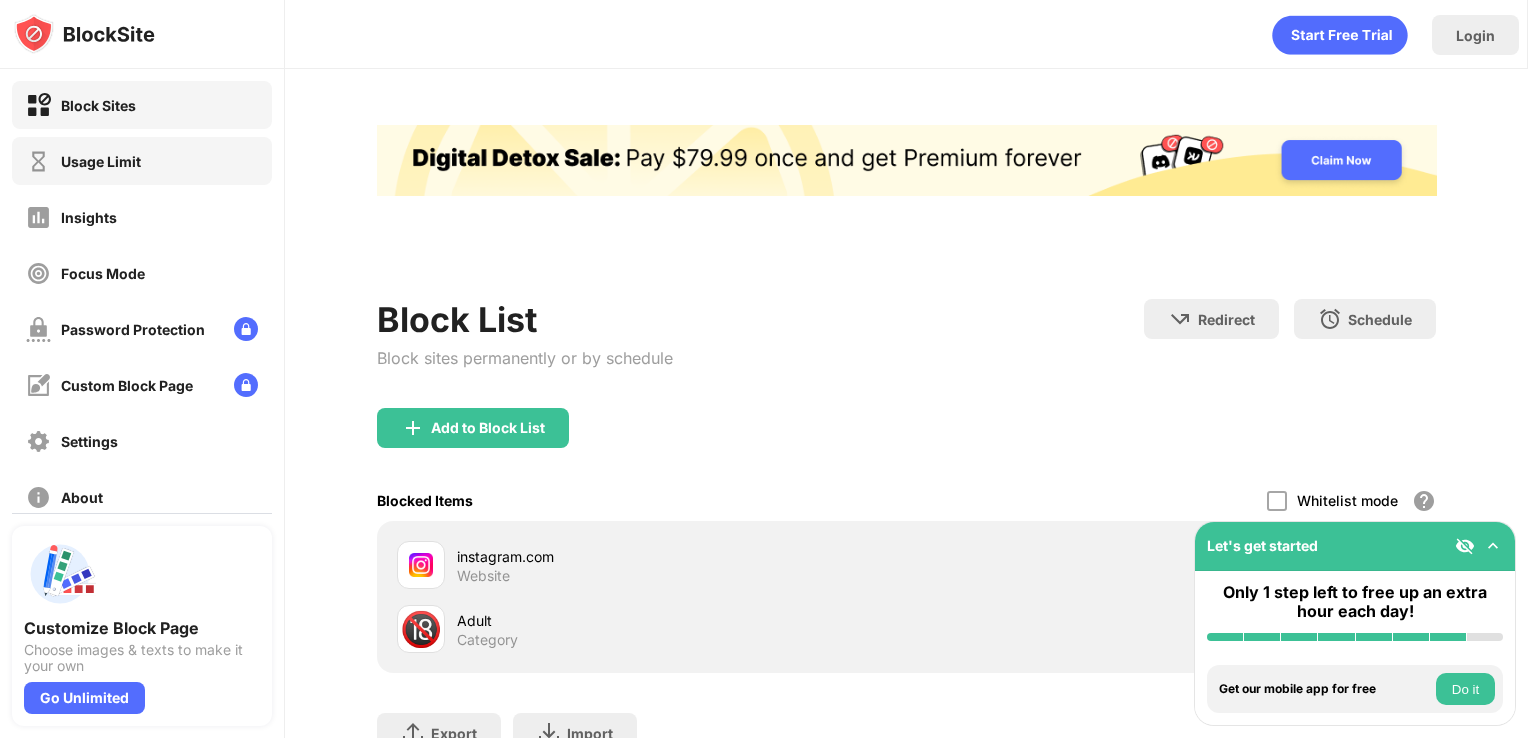 click on "Usage Limit" at bounding box center [142, 161] 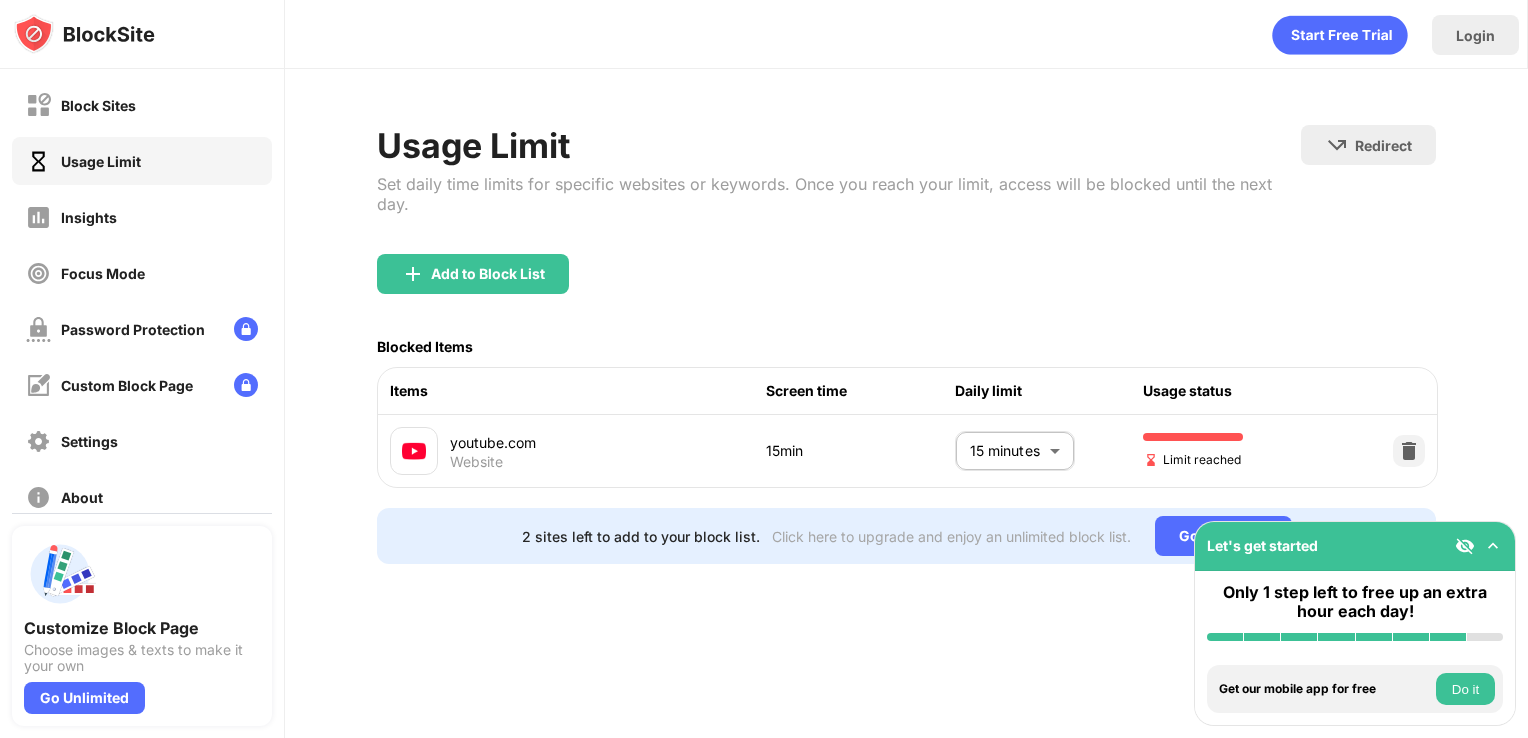 click on "youtube.com Website 15min 15 minutes ** ​ Limit reached" at bounding box center [908, 451] 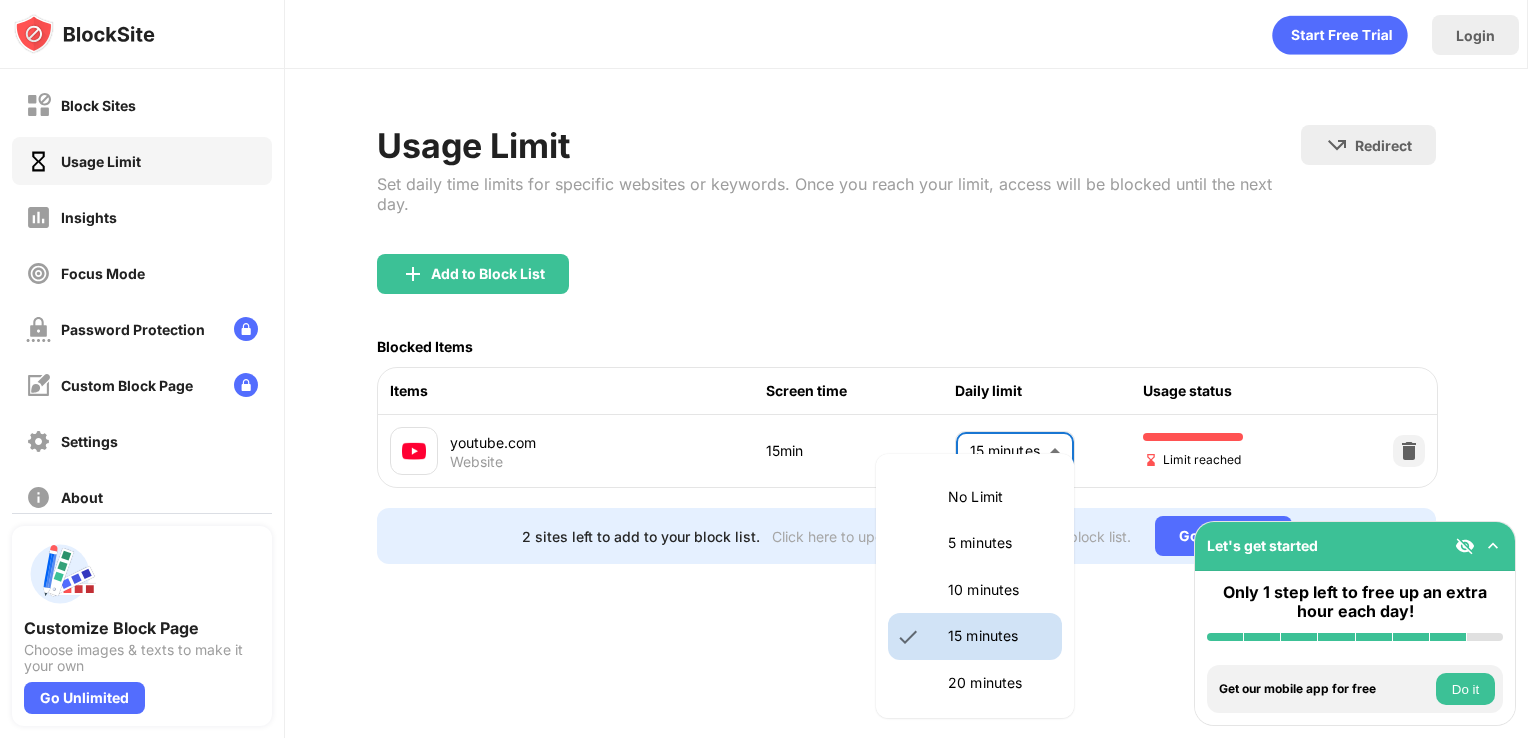 click on "10 minutes" at bounding box center [999, 590] 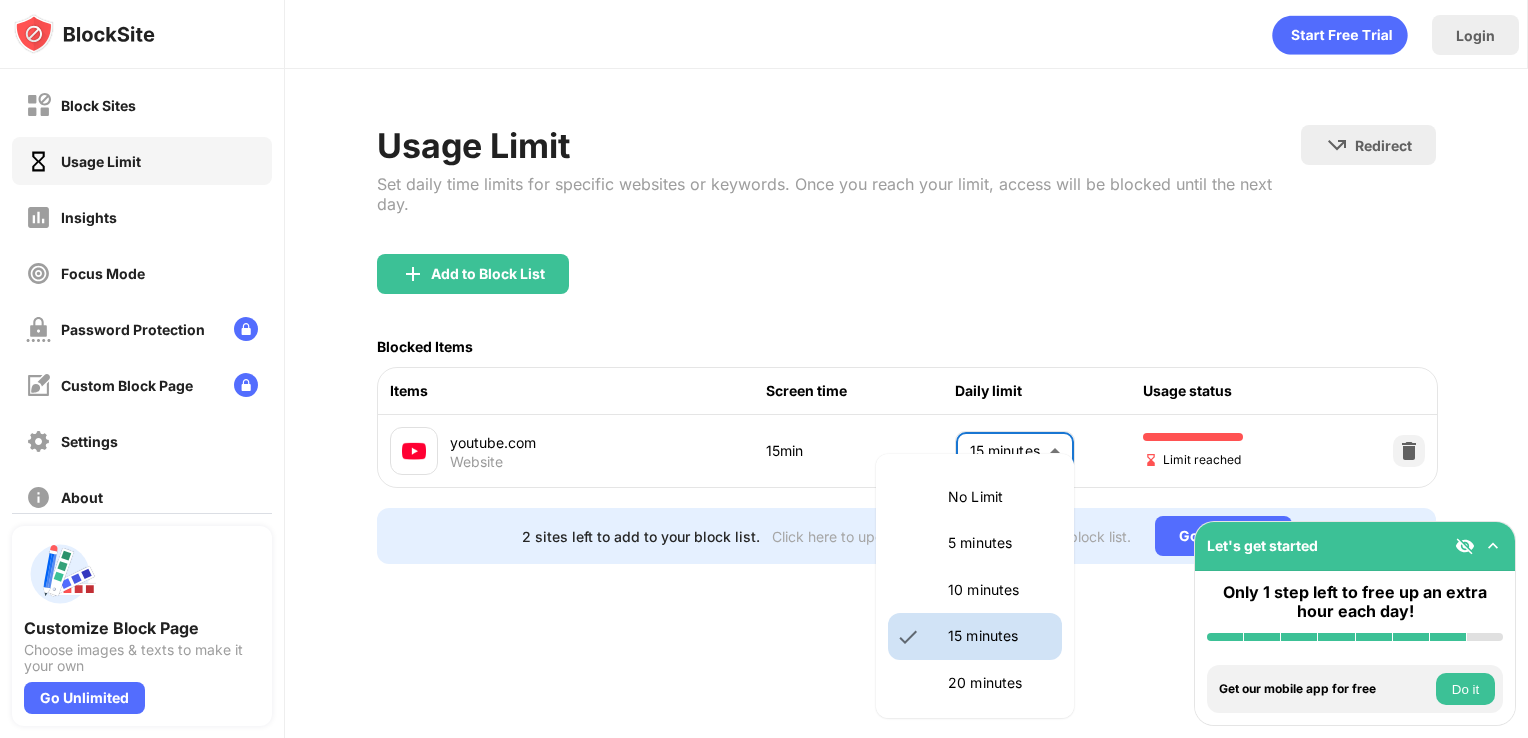 type on "**" 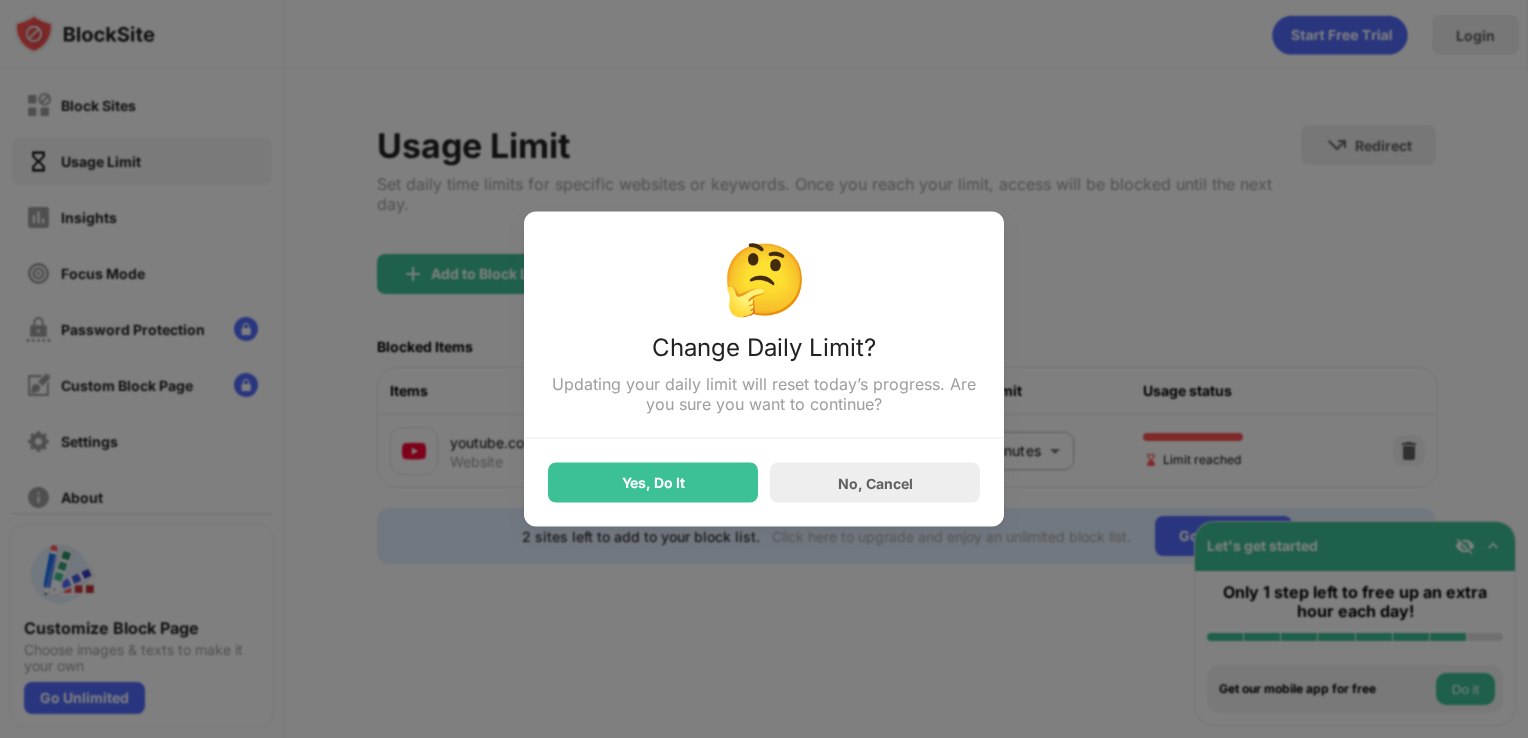click on "Yes, Do It No, Cancel" at bounding box center [764, 471] 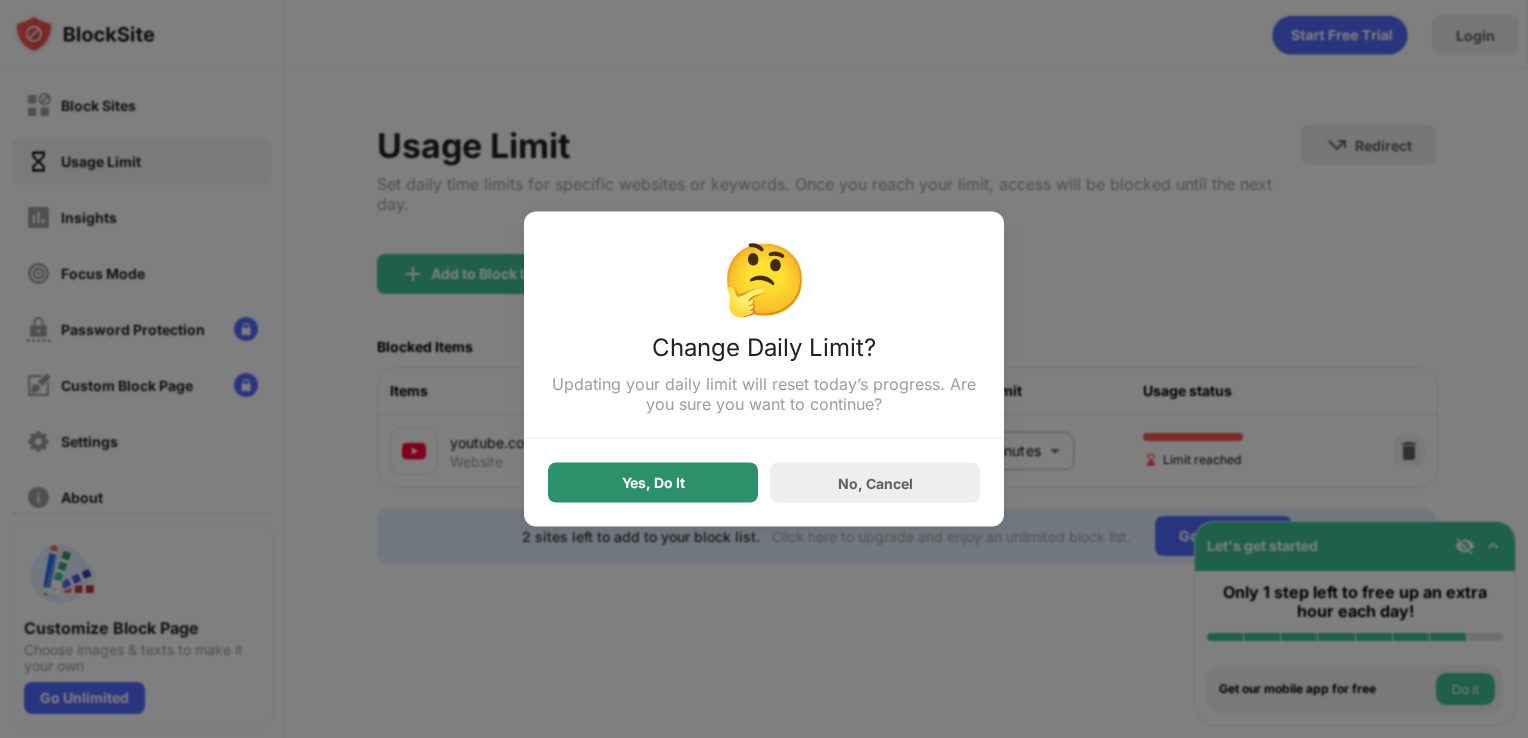 click on "Yes, Do It" at bounding box center (653, 483) 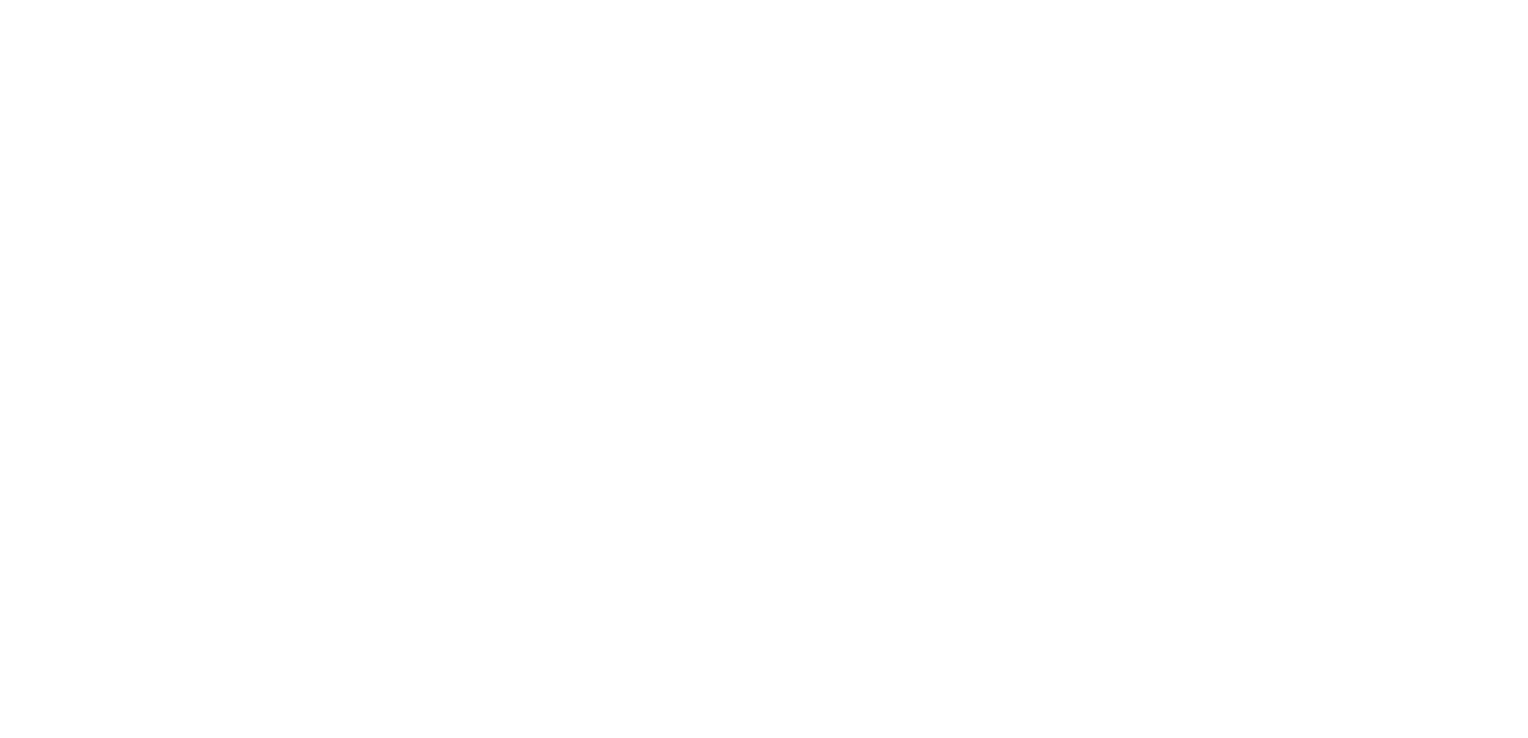 scroll, scrollTop: 0, scrollLeft: 0, axis: both 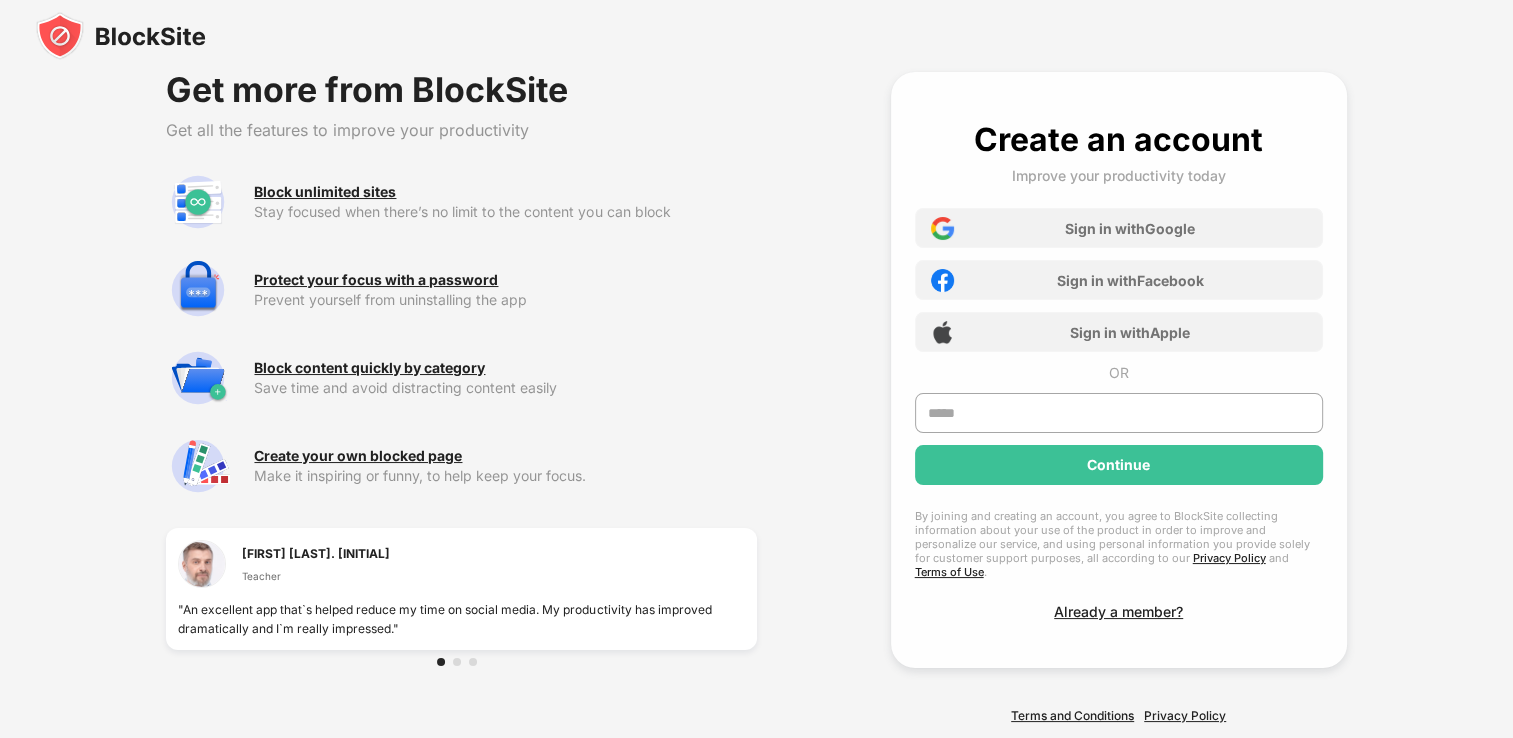 click at bounding box center [121, 36] 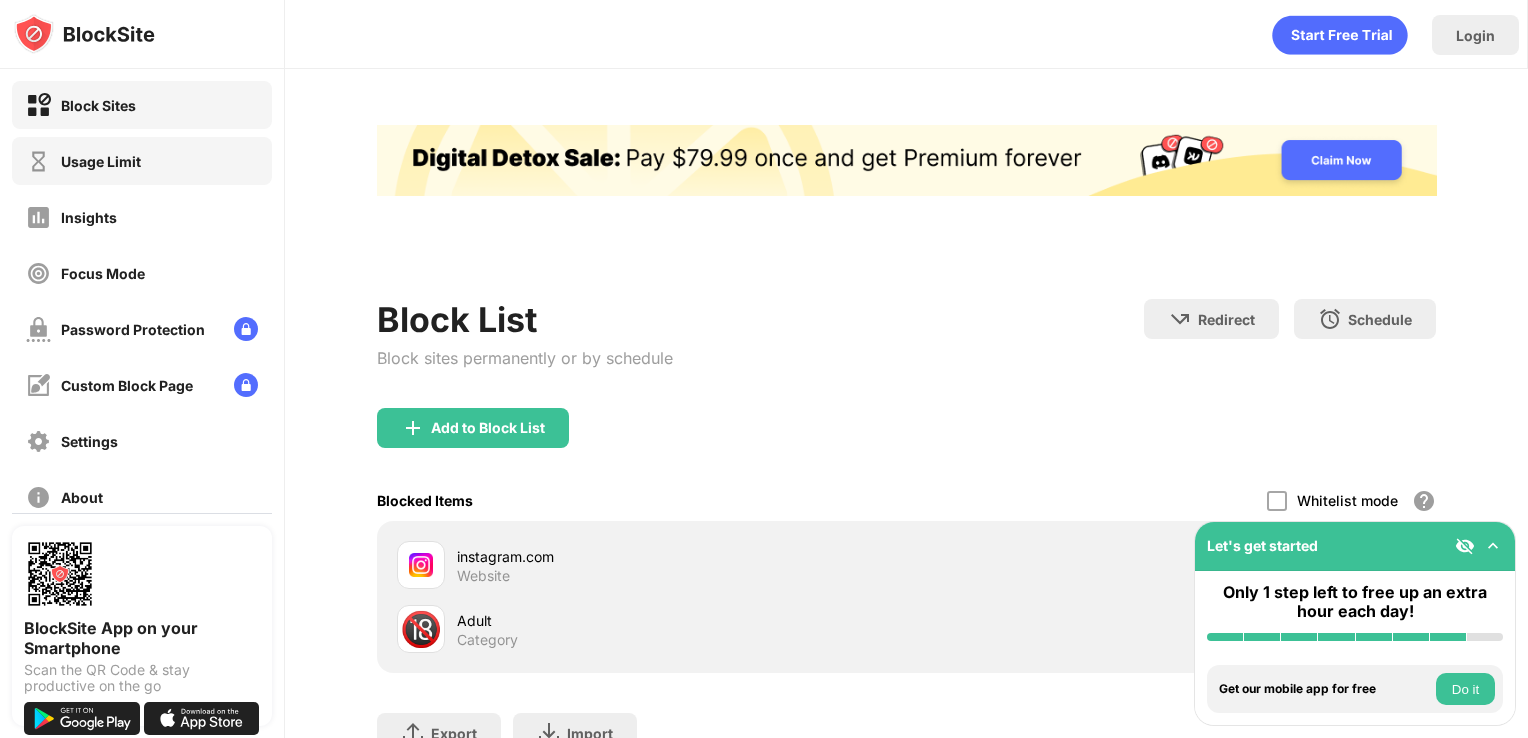 scroll, scrollTop: 0, scrollLeft: 0, axis: both 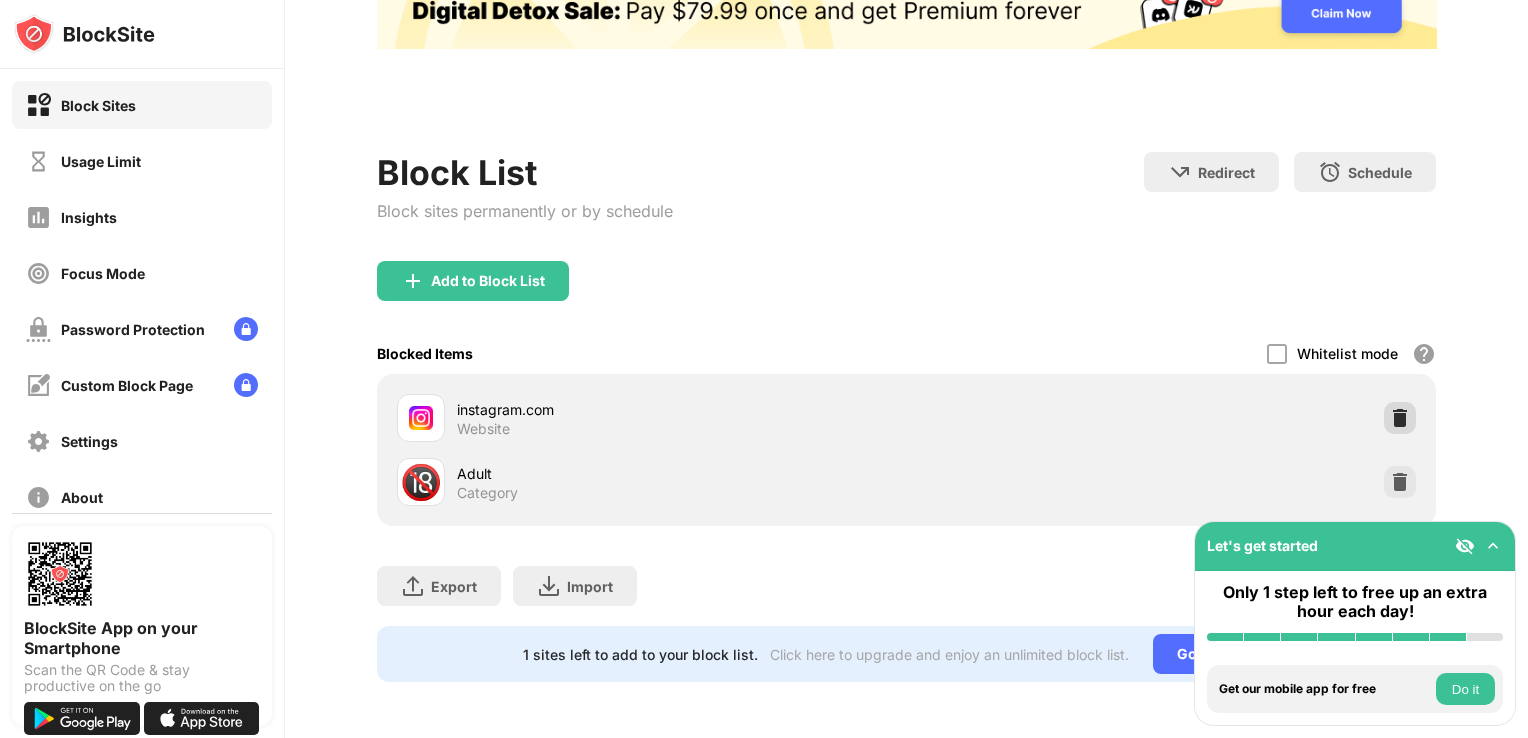 click at bounding box center [1400, 418] 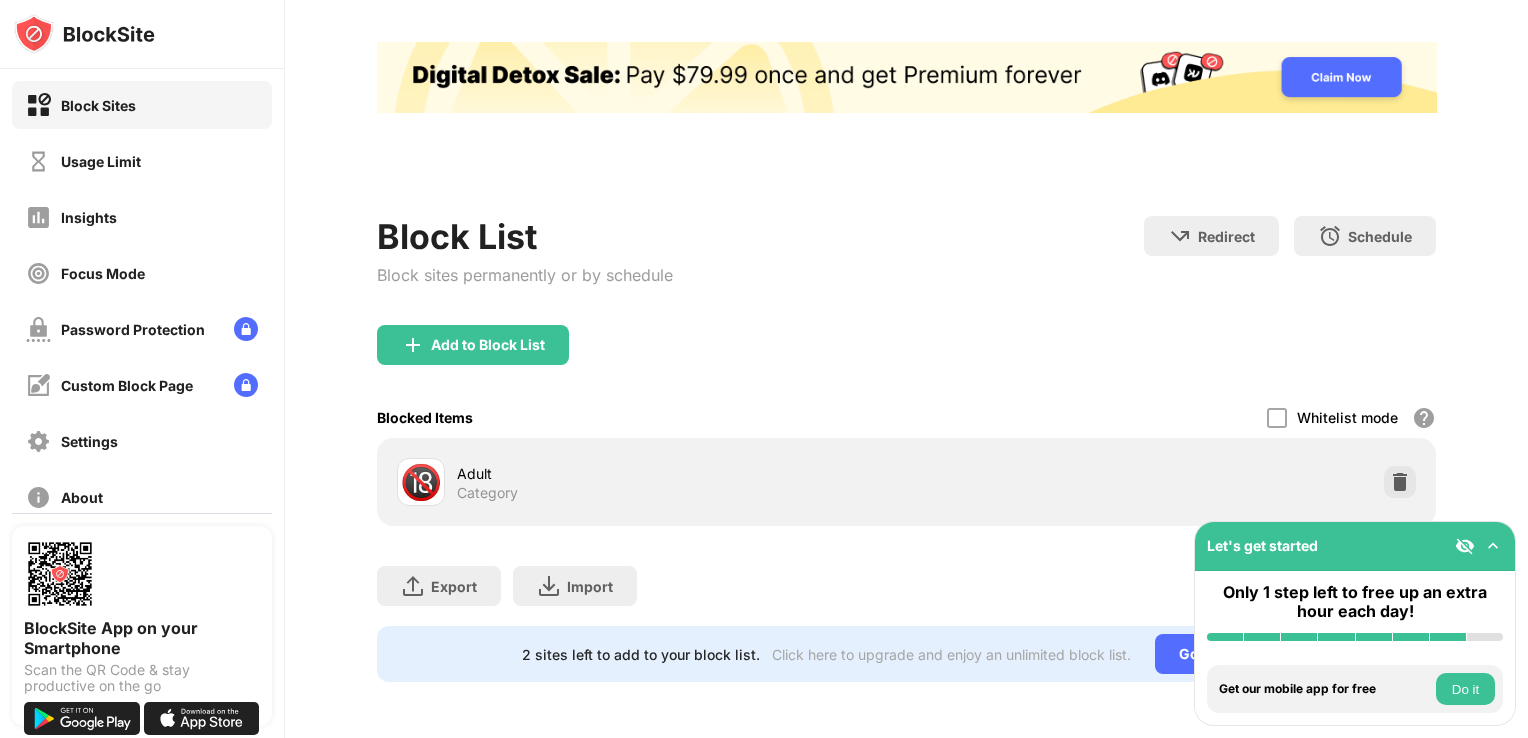 scroll, scrollTop: 96, scrollLeft: 0, axis: vertical 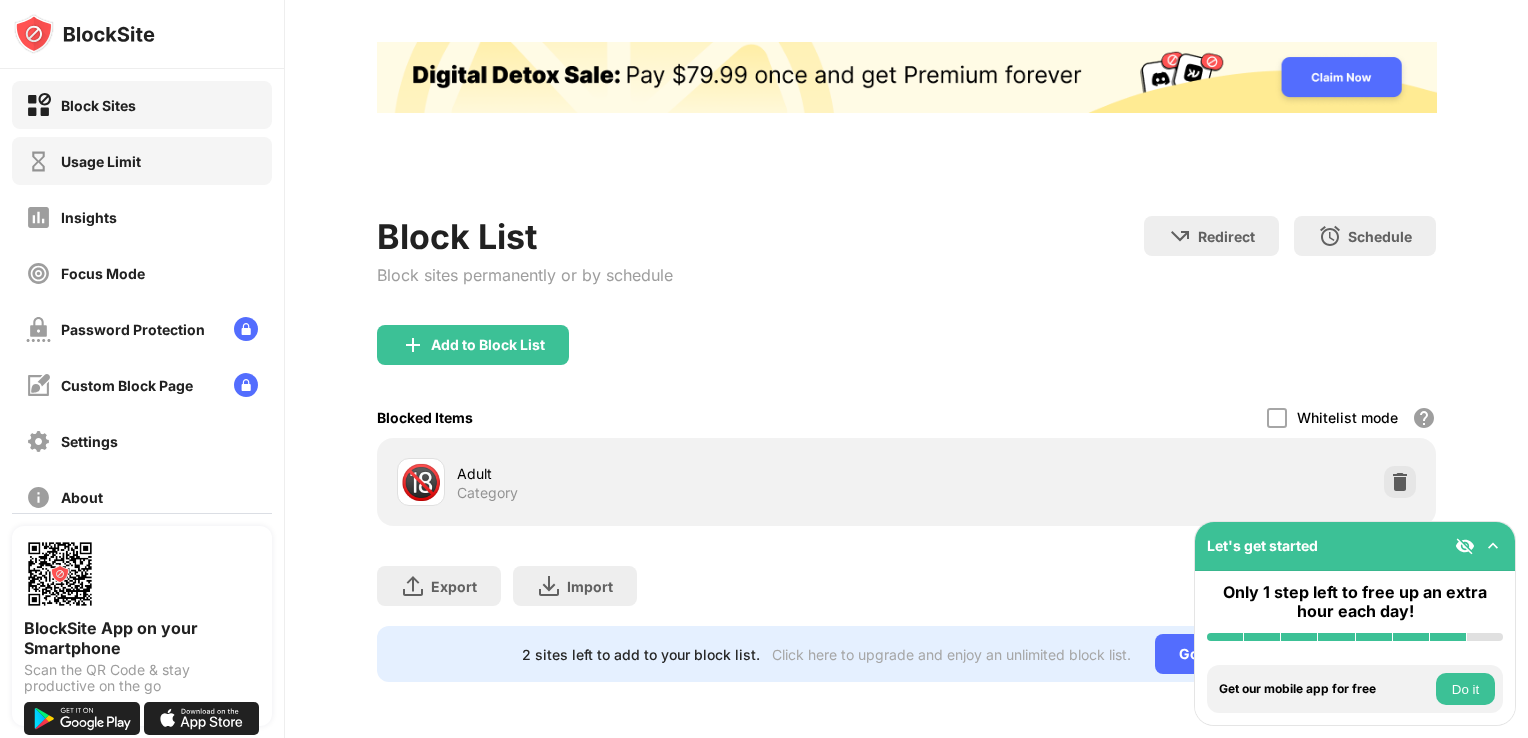 click on "Usage Limit" at bounding box center [142, 161] 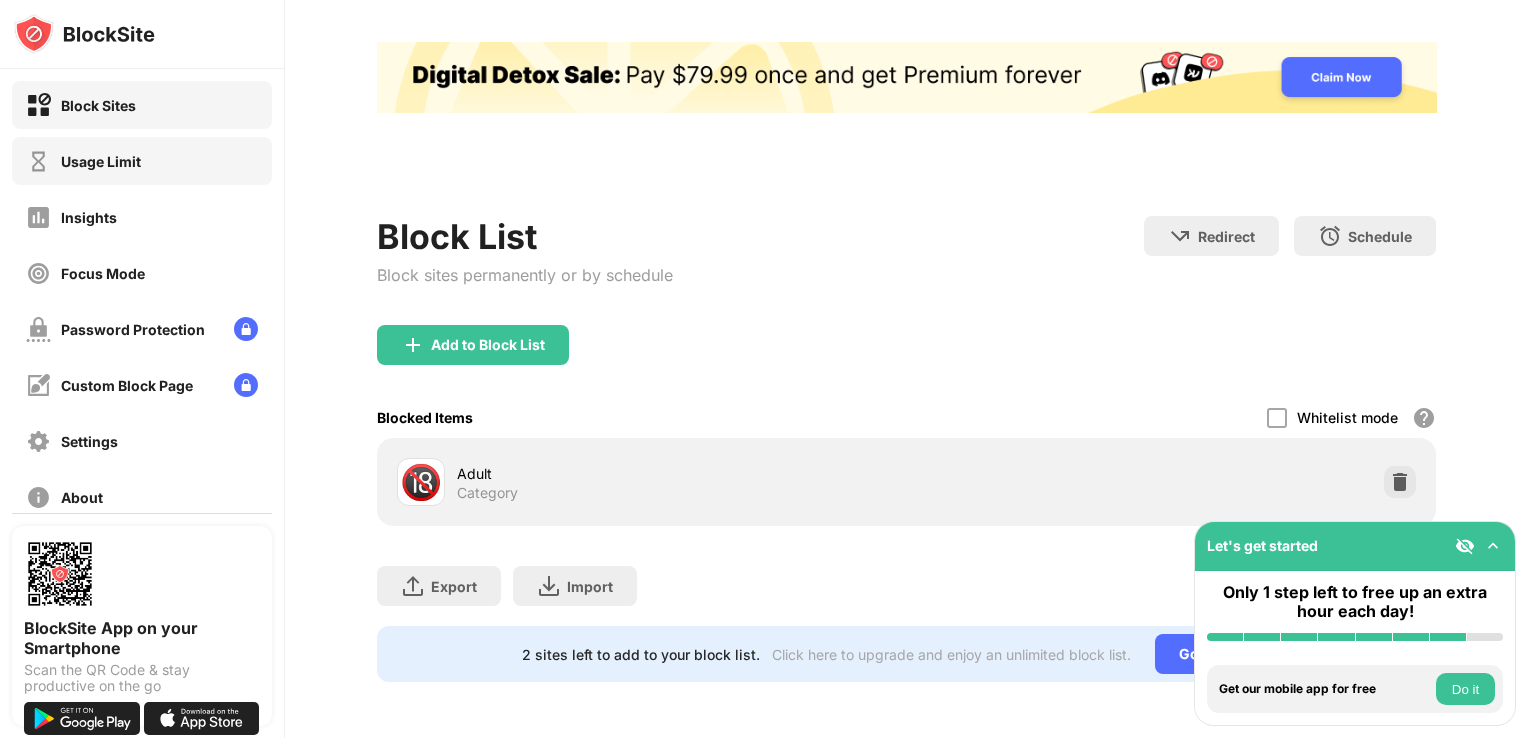 scroll, scrollTop: 0, scrollLeft: 0, axis: both 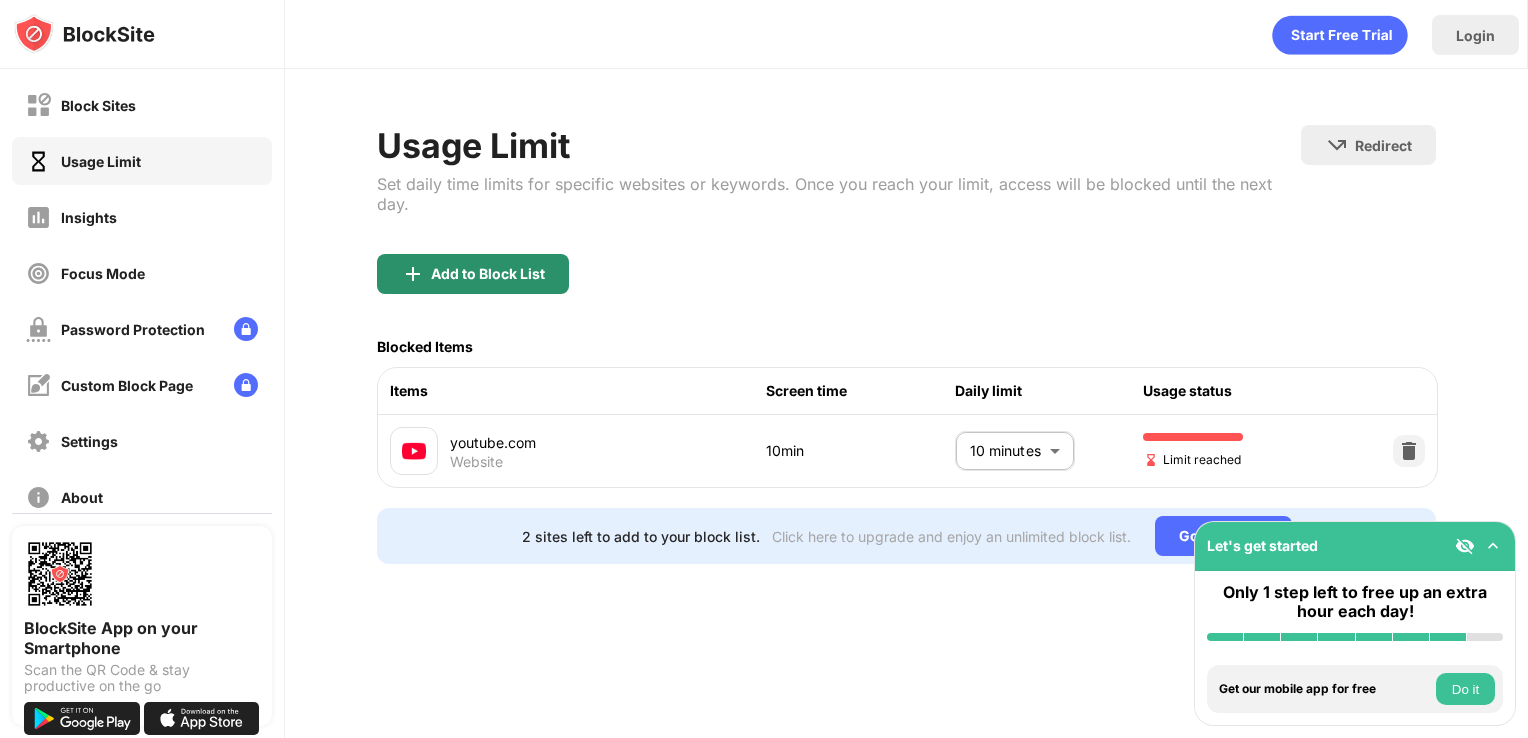 click on "Add to Block List" at bounding box center [473, 274] 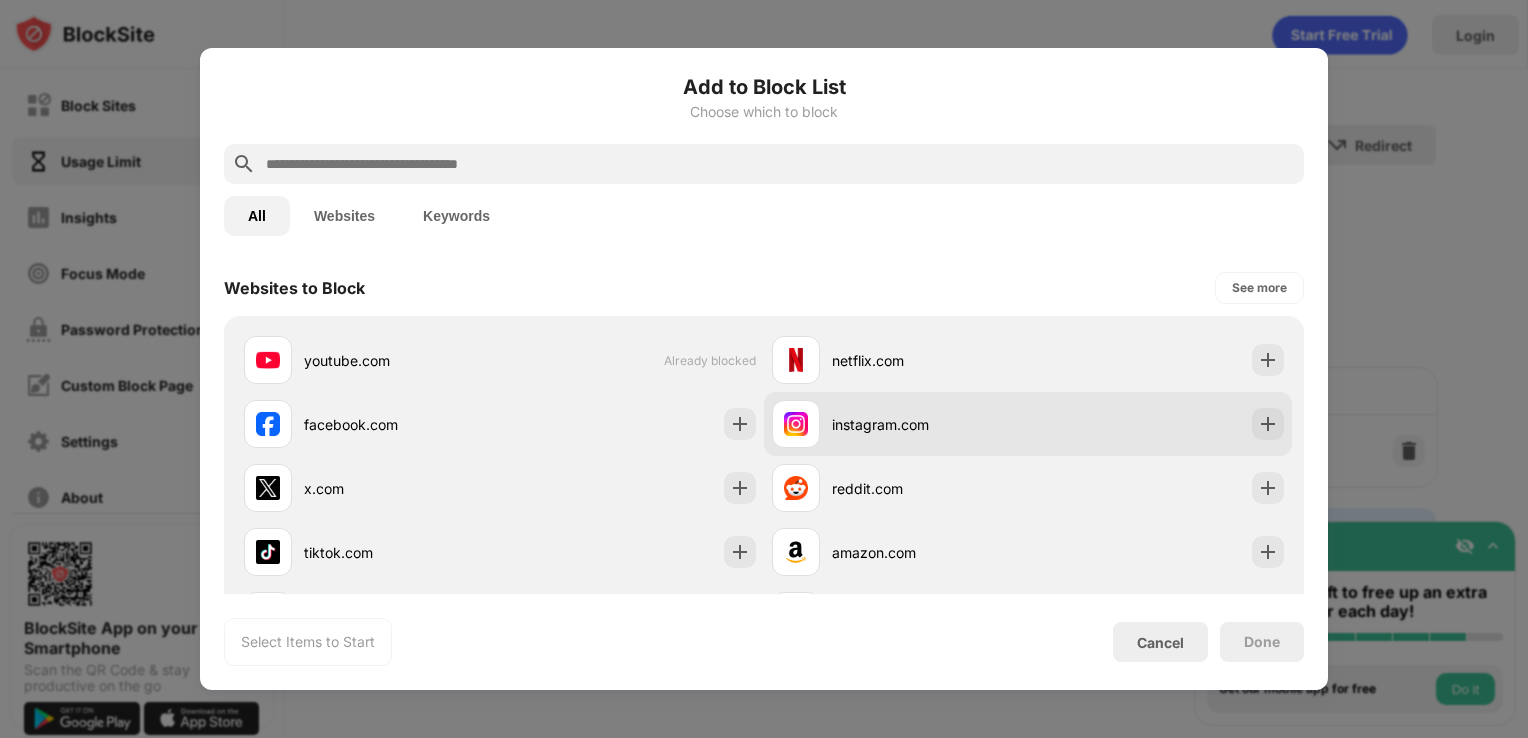 click on "instagram.com" at bounding box center [930, 424] 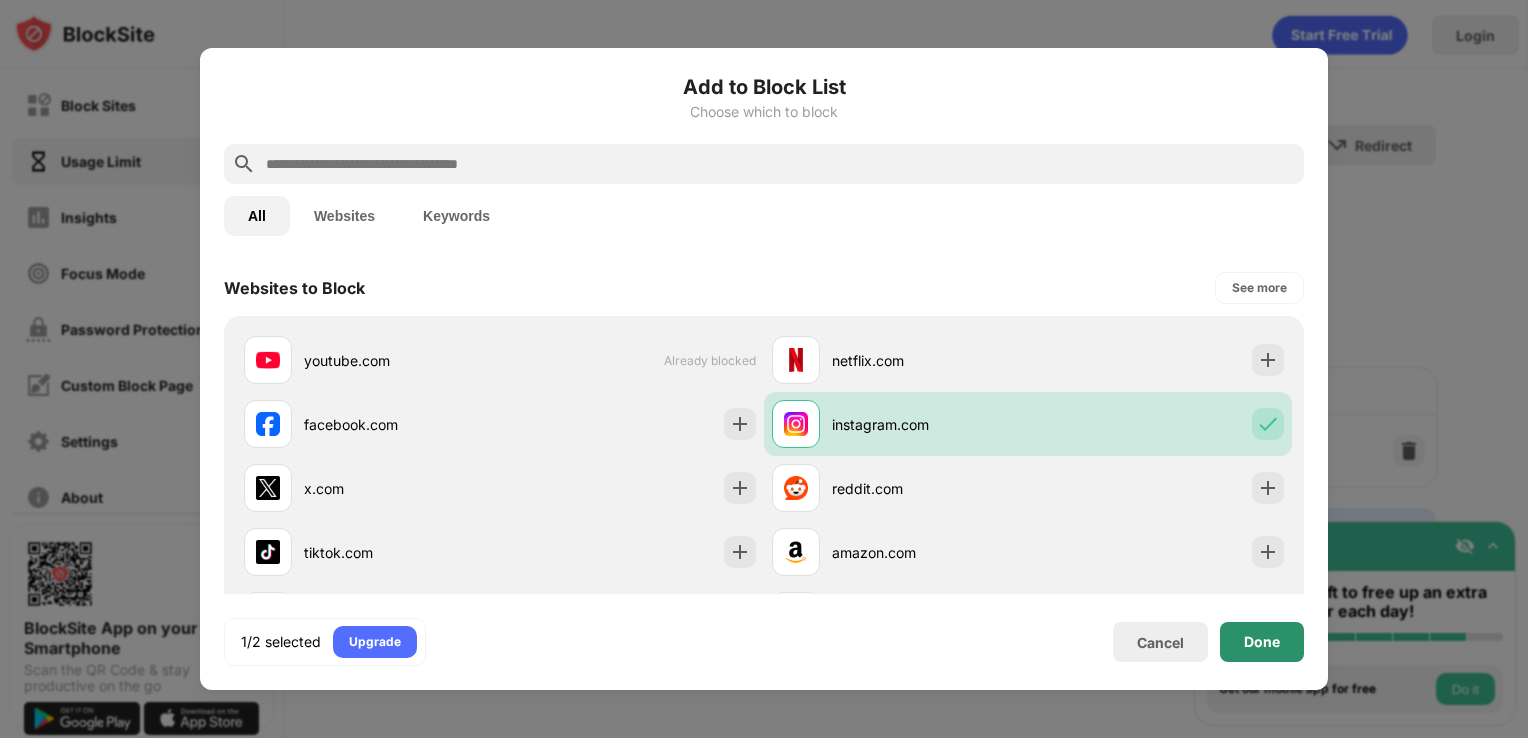 click on "Done" at bounding box center [1262, 642] 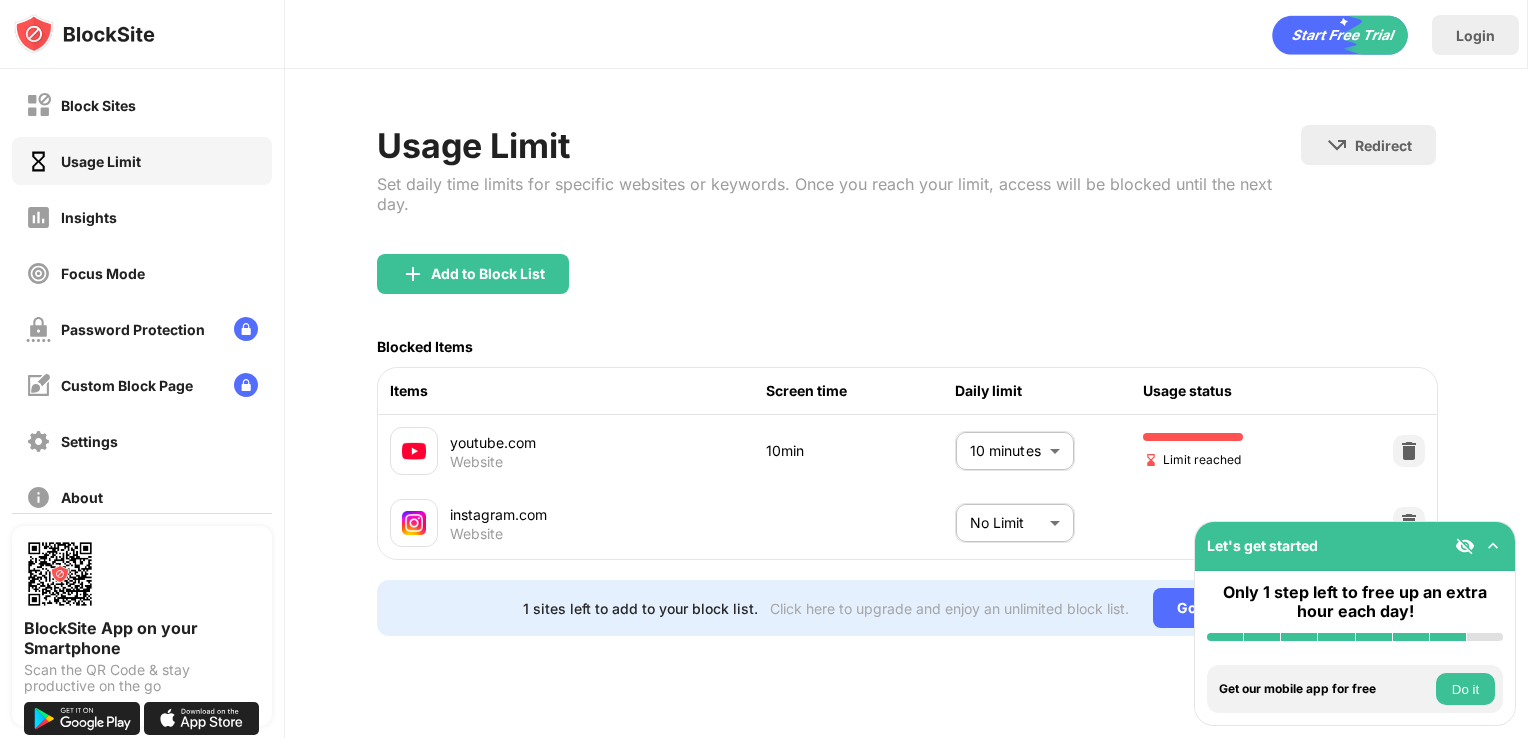 click on "Block Sites Usage Limit Insights Focus Mode Password Protection Custom Block Page Settings About Blocking Sync with other devices Disabled BlockSite App on your Smartphone Scan the QR Code & stay productive on the go Let's get started Only 1 step left to free up an extra hour each day! Install BlockSite Enable blocking by category Add at least 1 website to your blocklist Get personalized productivity suggestions Pin BlockSite to your taskbar Check your productivity insights Try visiting a site from your blocking list Get our mobile app for free Do it Login Usage Limit Set daily time limits for specific websites or keywords. Once you reach your limit, access will be blocked until the next day. Redirect Choose a site to be redirected to when blocking is active Add to Block List Blocked Items Items Screen time Daily limit Usage status youtube.com Website 10min 10 minutes ** ​ Limit reached instagram.com Website No Limit ******** ​ 1 sites left to add to your block list. Go Unlimited" at bounding box center [764, 369] 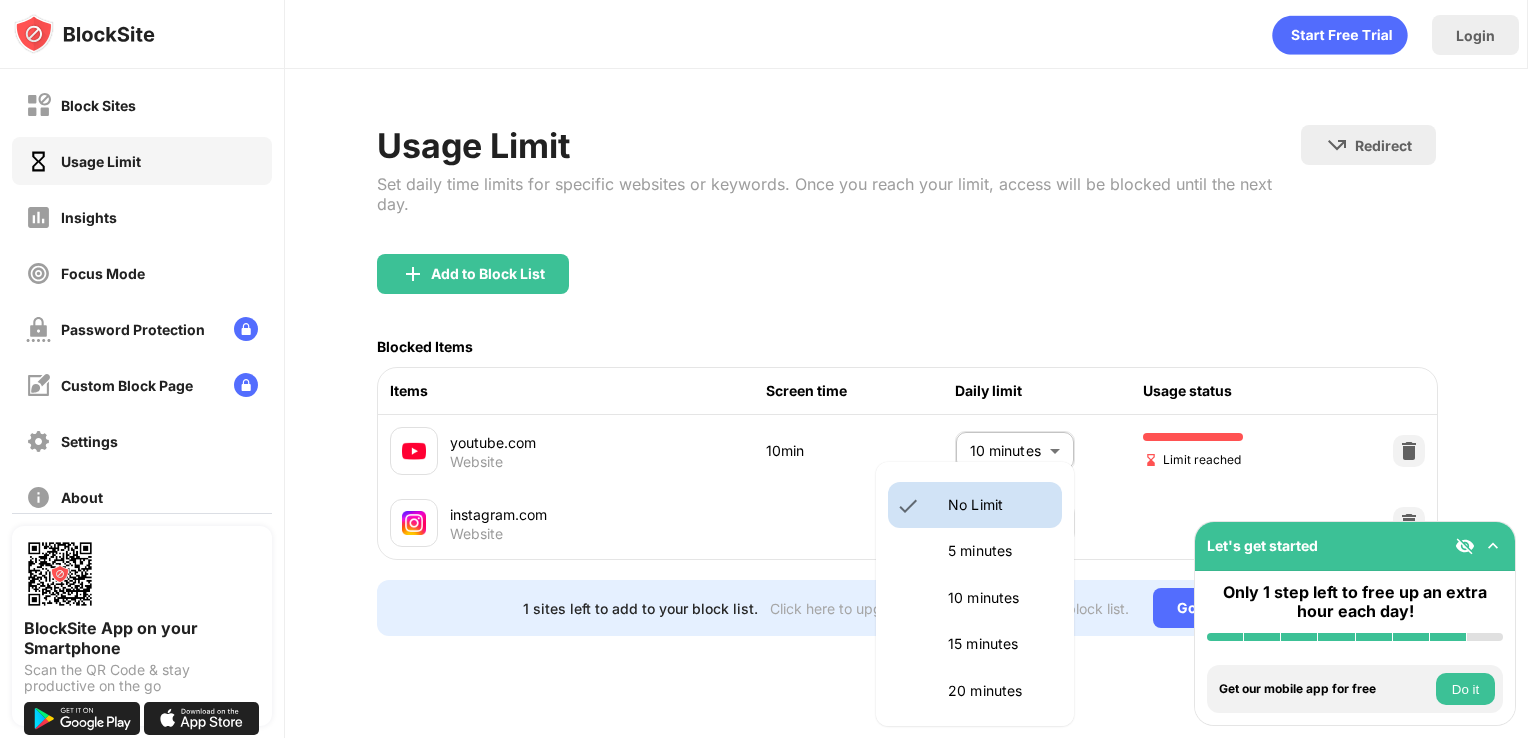 click on "5 minutes" at bounding box center (975, 551) 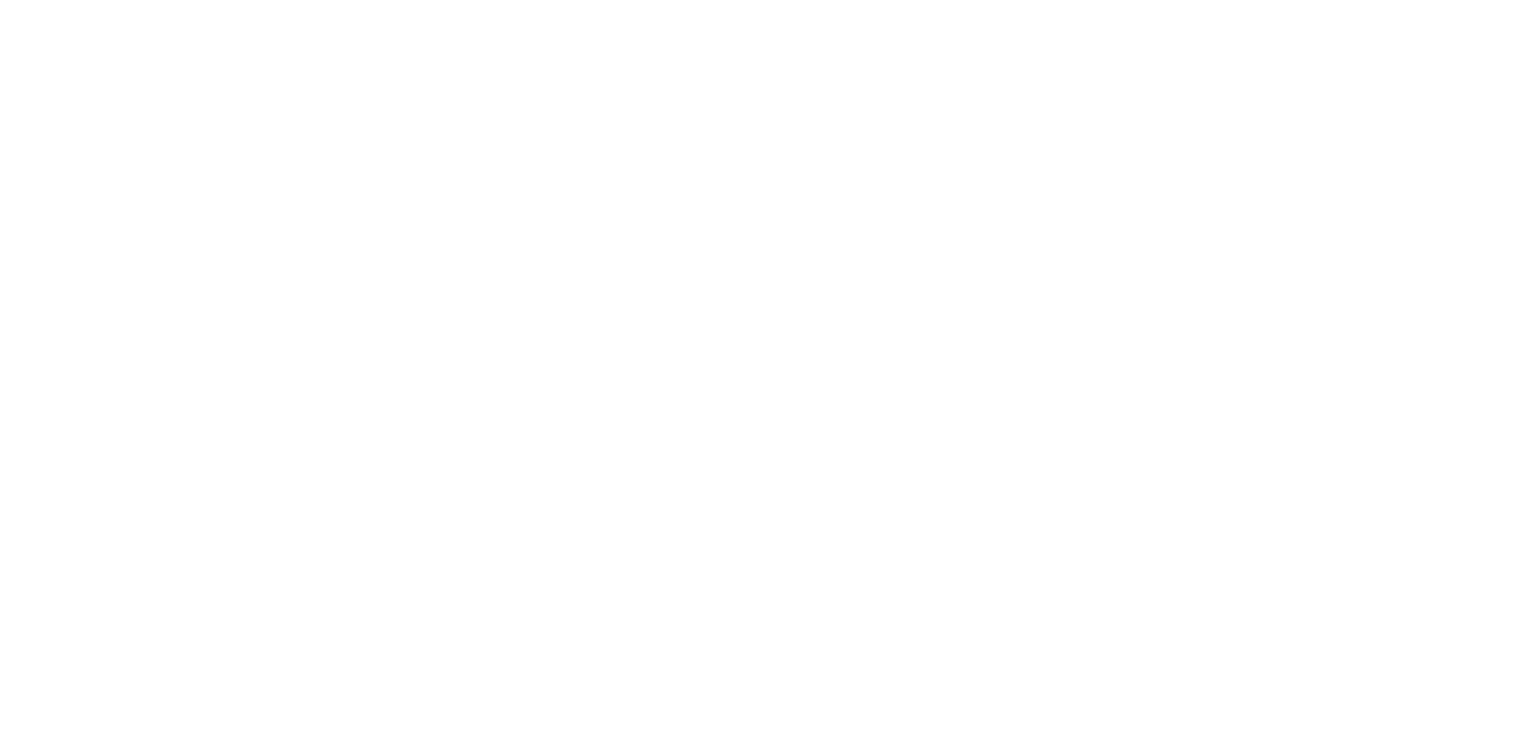 scroll, scrollTop: 0, scrollLeft: 0, axis: both 